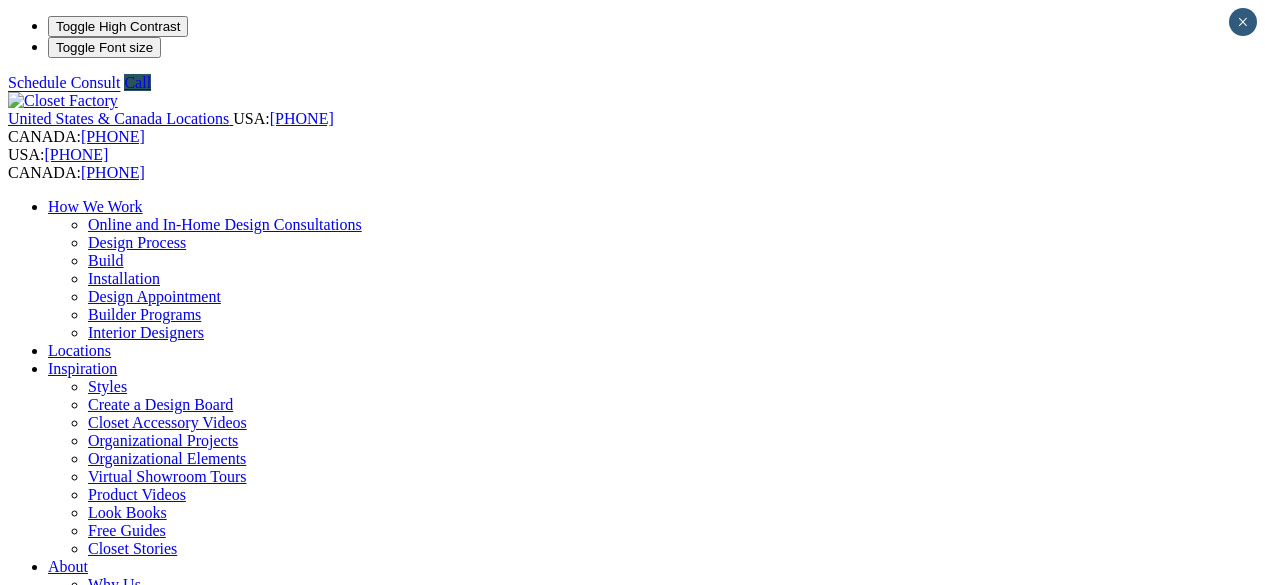scroll, scrollTop: 0, scrollLeft: 0, axis: both 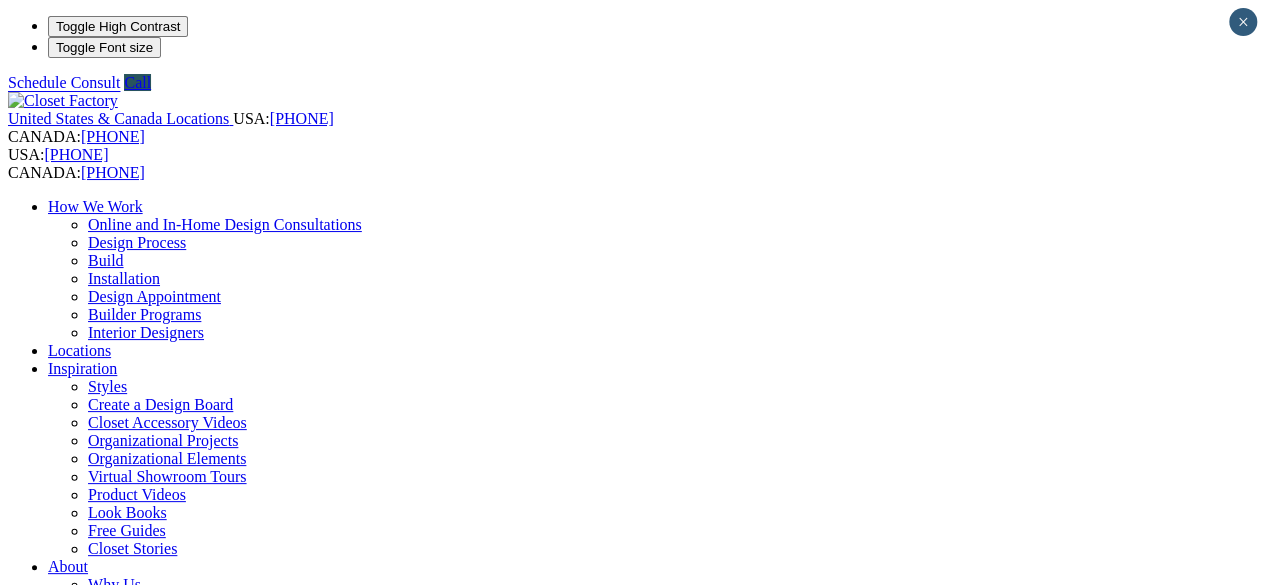 click on "CLOSE (X)" at bounding box center (46, 1853) 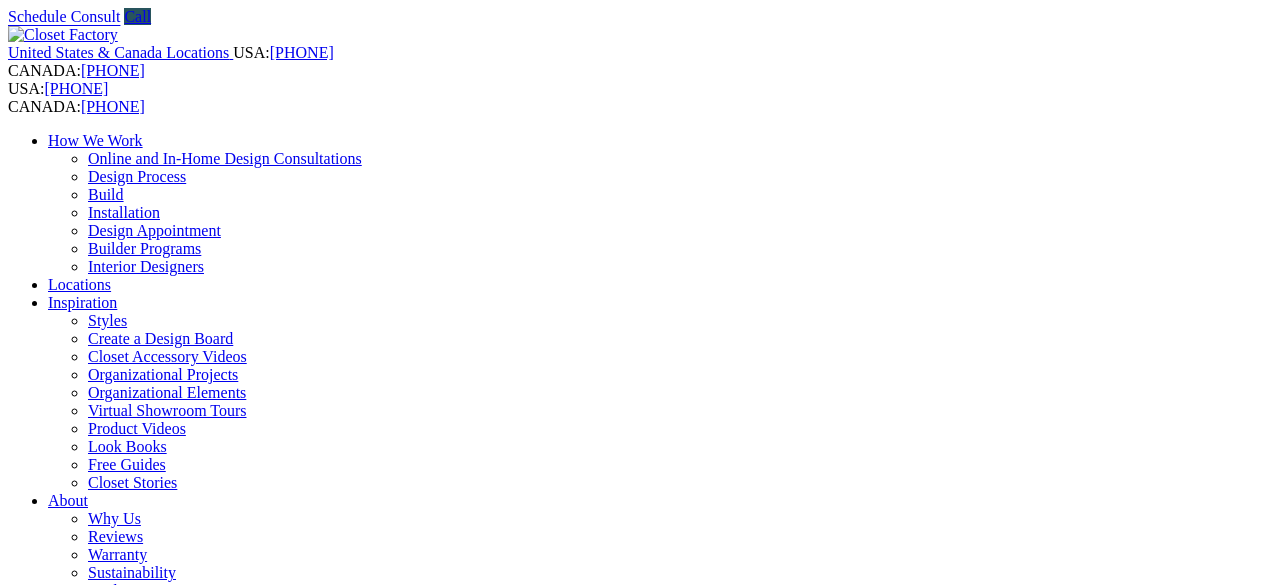 scroll, scrollTop: 0, scrollLeft: 0, axis: both 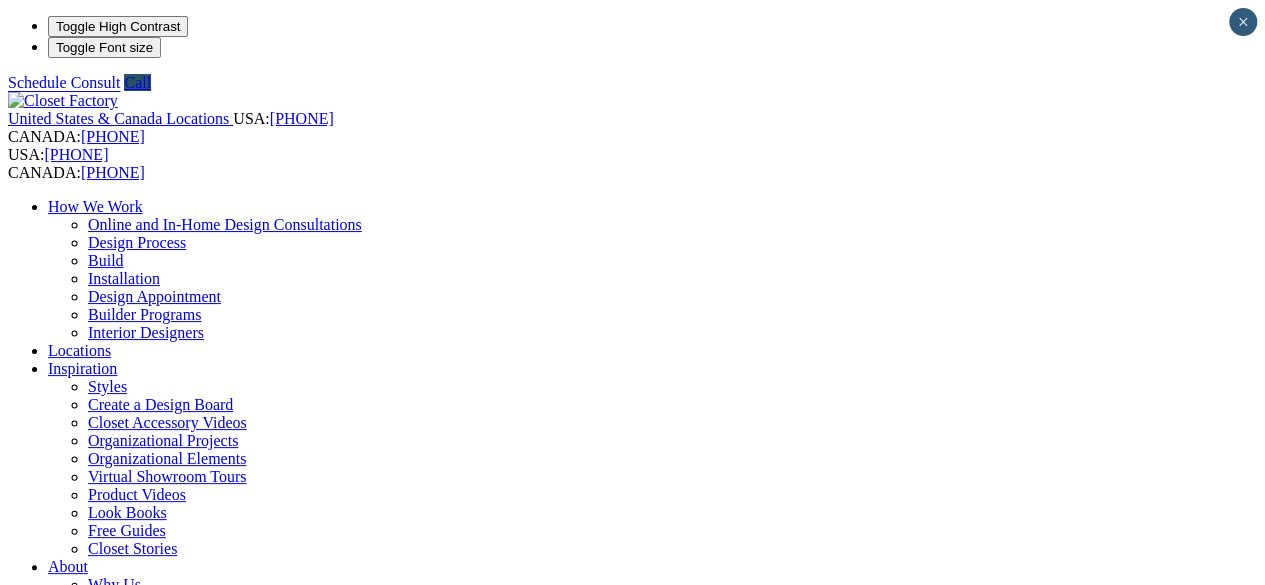 click at bounding box center (162, 1628) 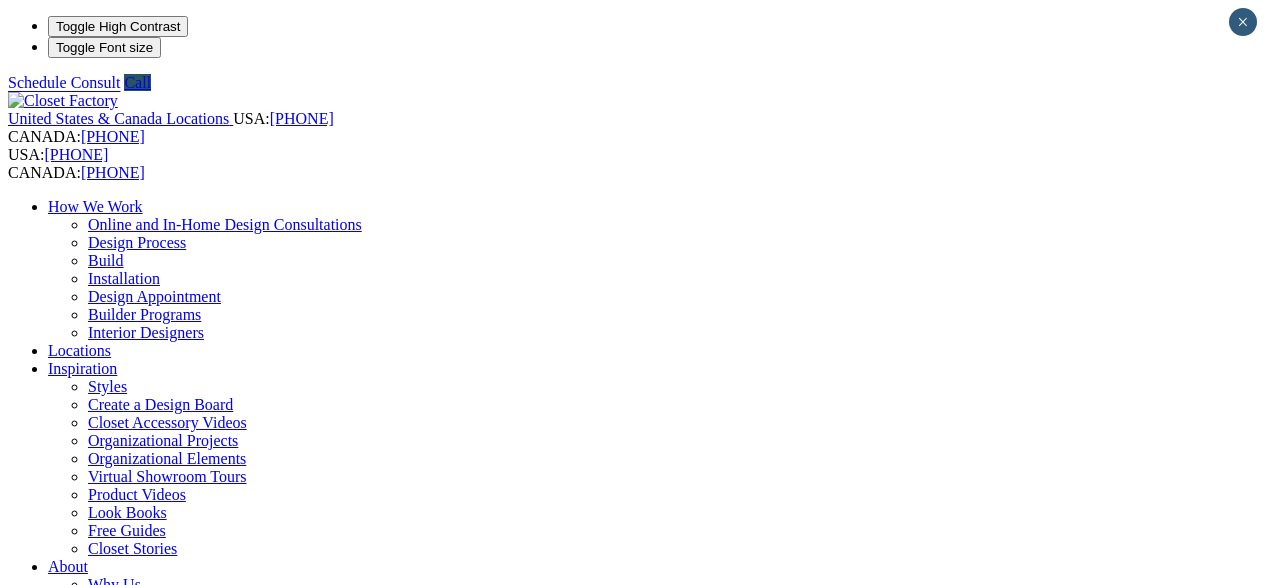 scroll, scrollTop: 0, scrollLeft: 0, axis: both 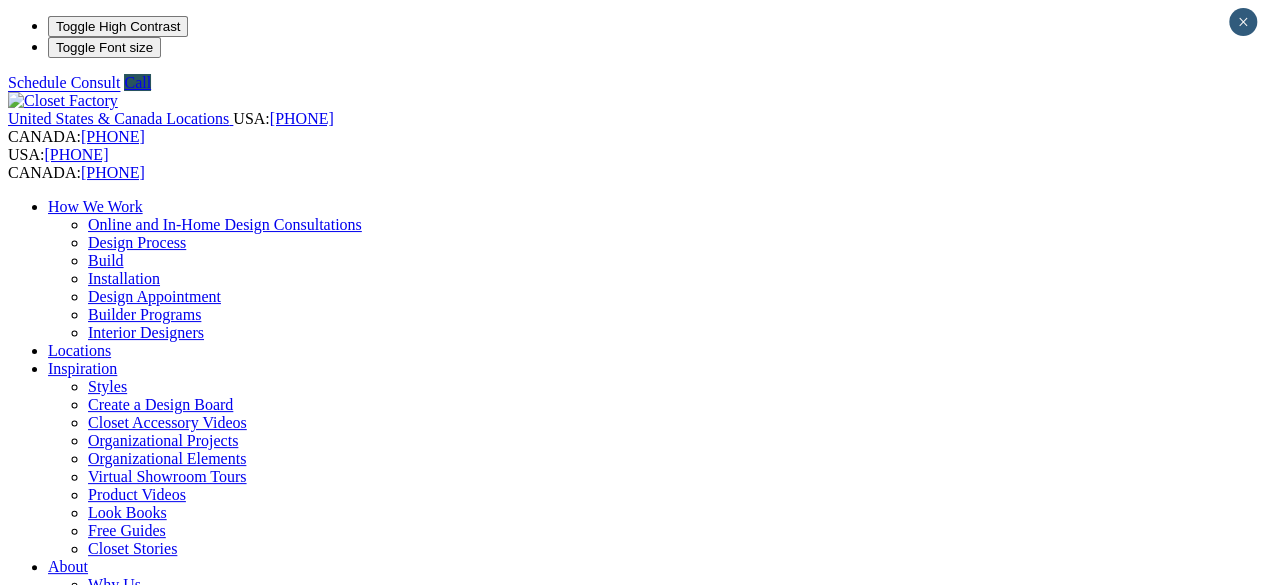 click at bounding box center (79, 1625) 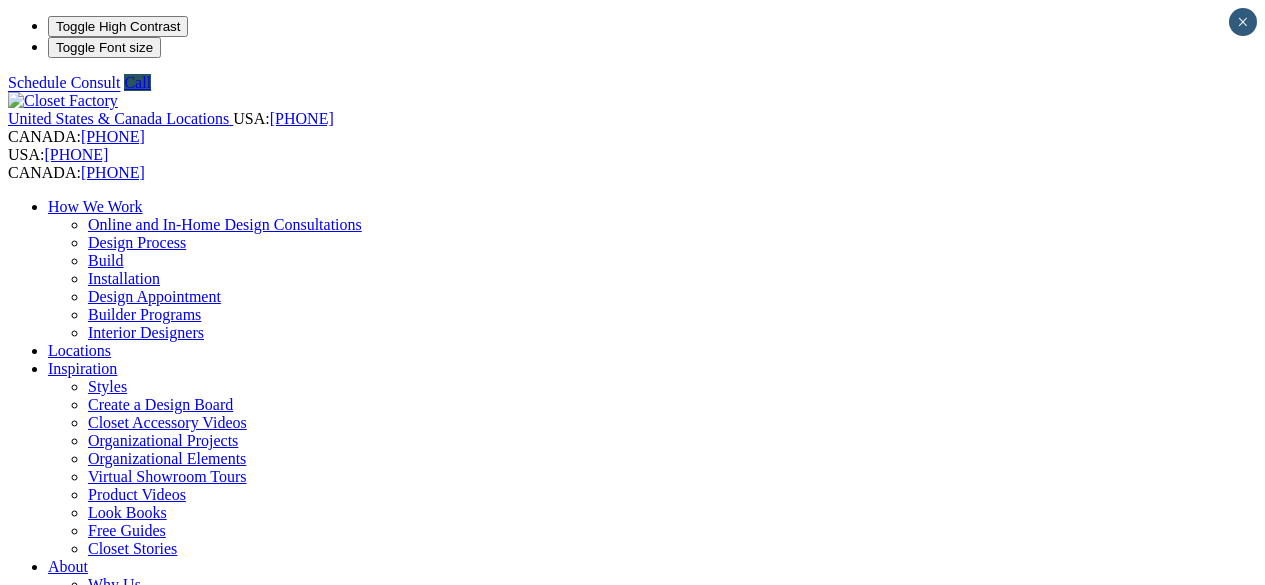 scroll, scrollTop: 0, scrollLeft: 0, axis: both 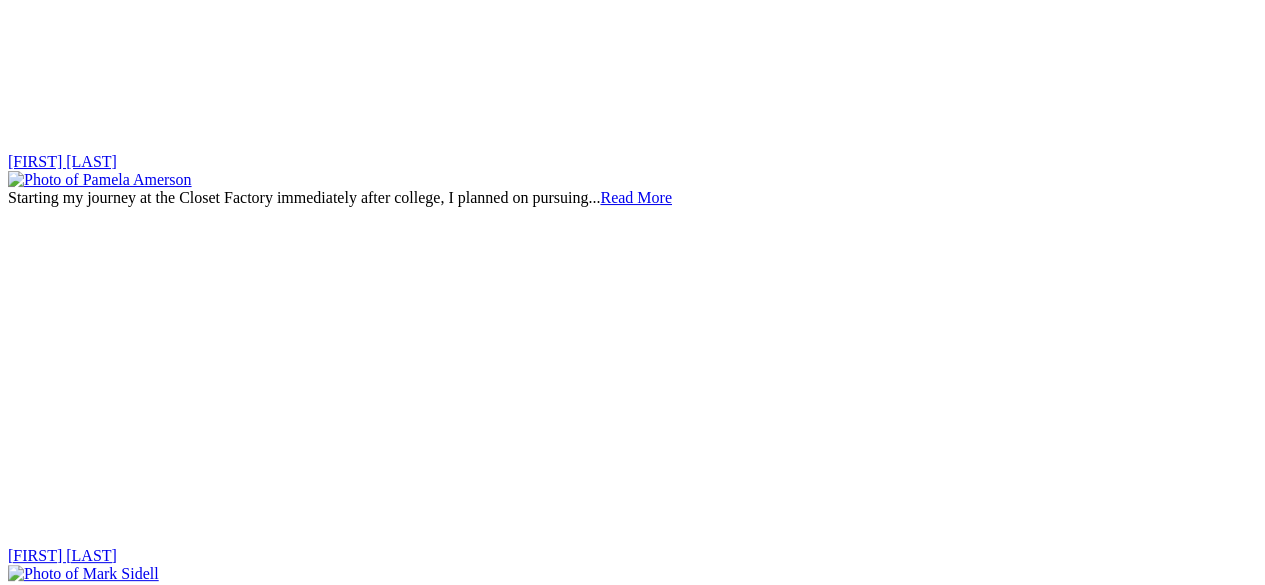 click at bounding box center (83, 6710) 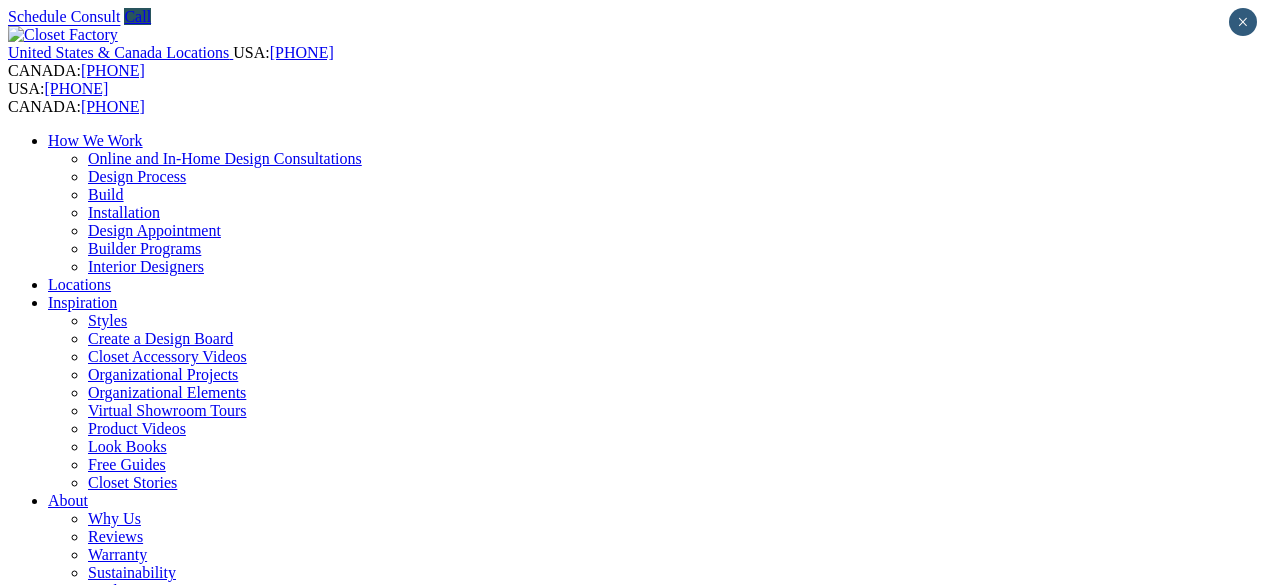 scroll, scrollTop: 0, scrollLeft: 0, axis: both 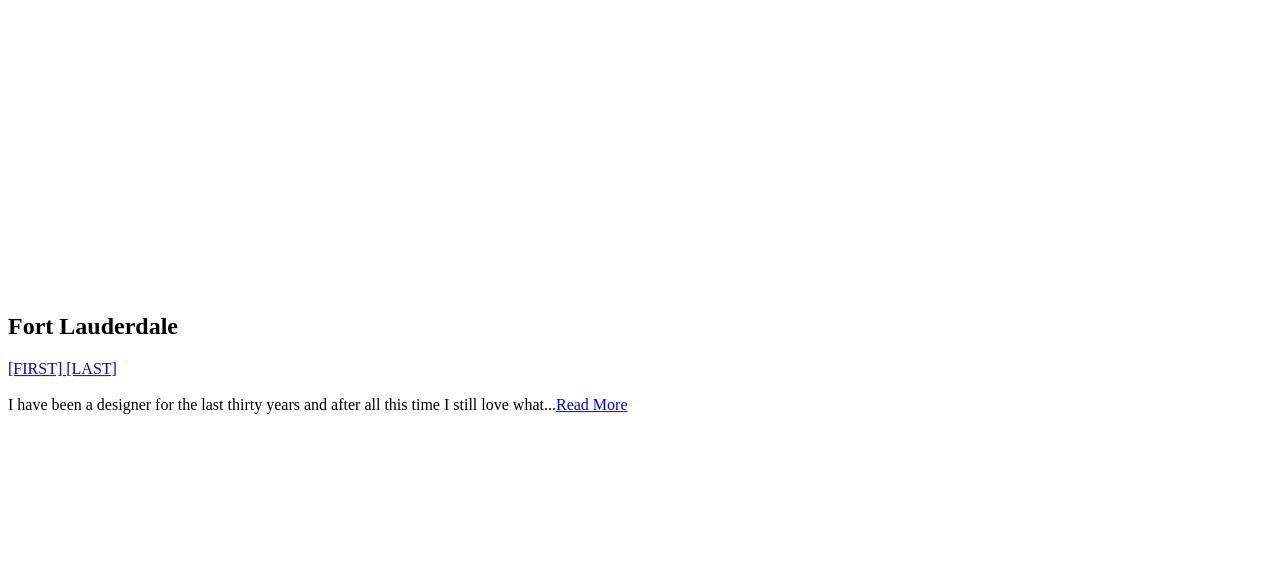 click at bounding box center [87, 5670] 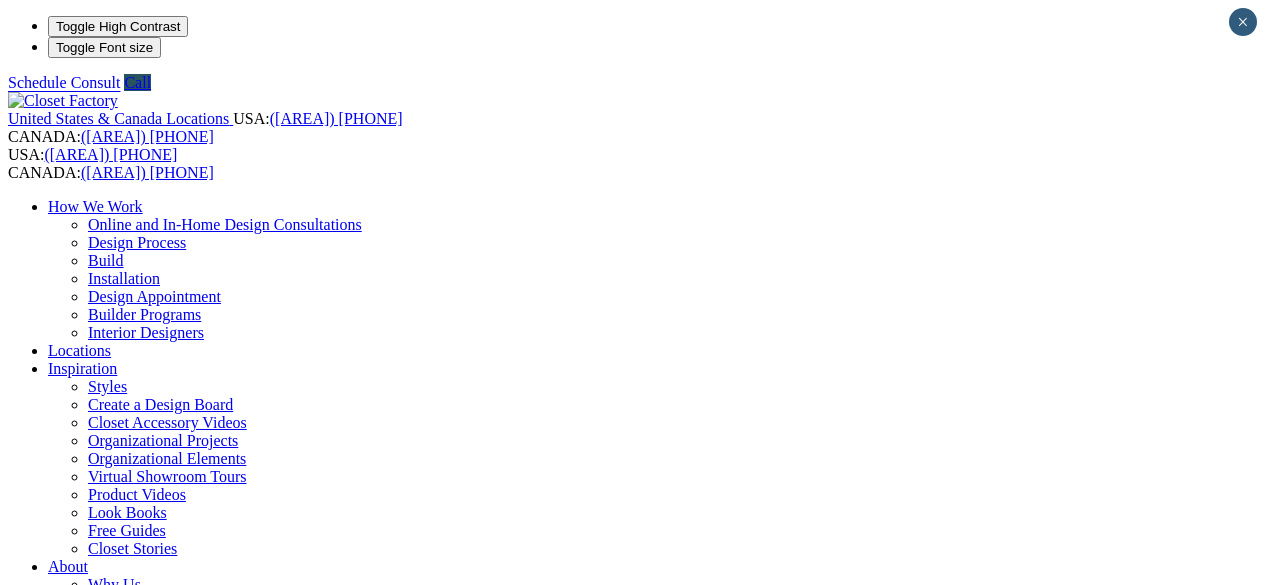 scroll, scrollTop: 0, scrollLeft: 0, axis: both 